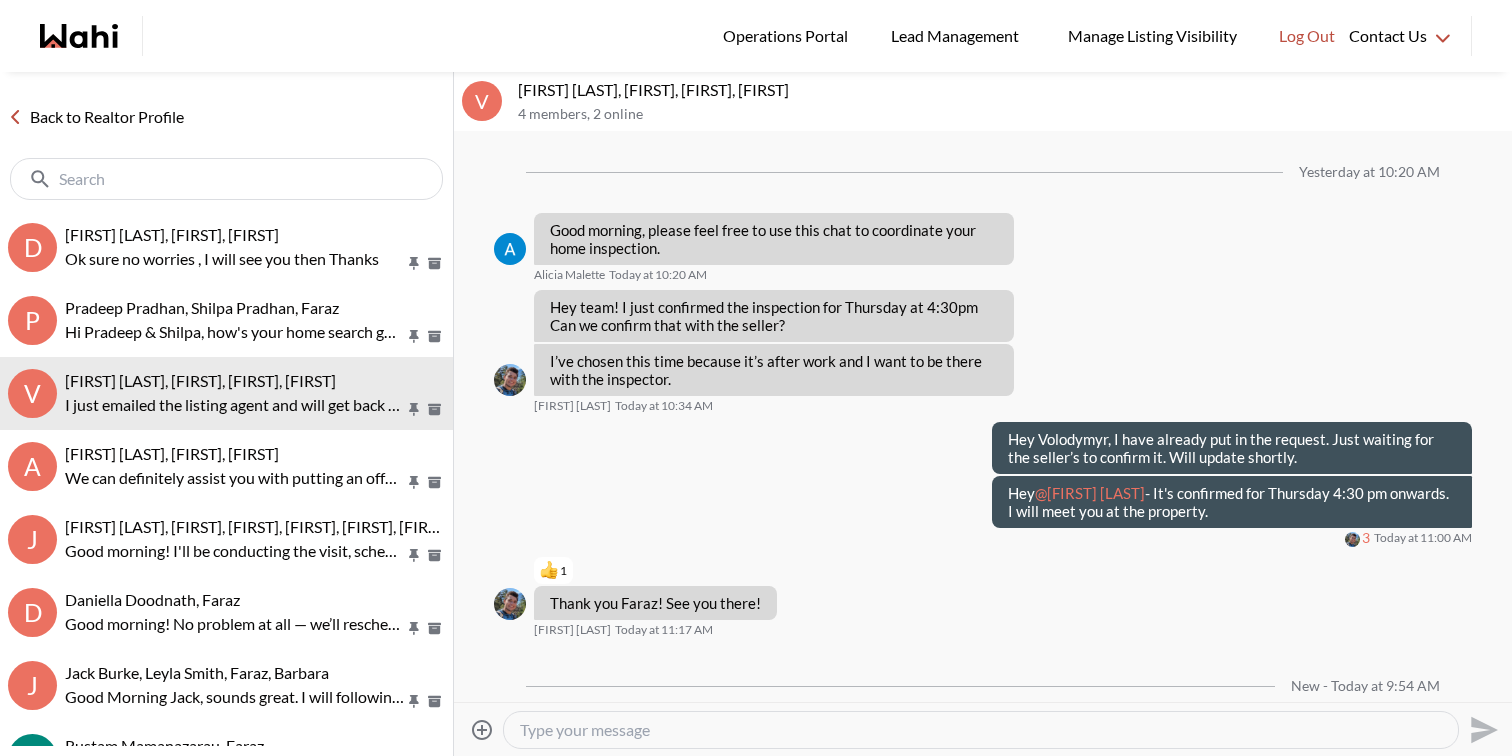 scroll, scrollTop: 0, scrollLeft: 0, axis: both 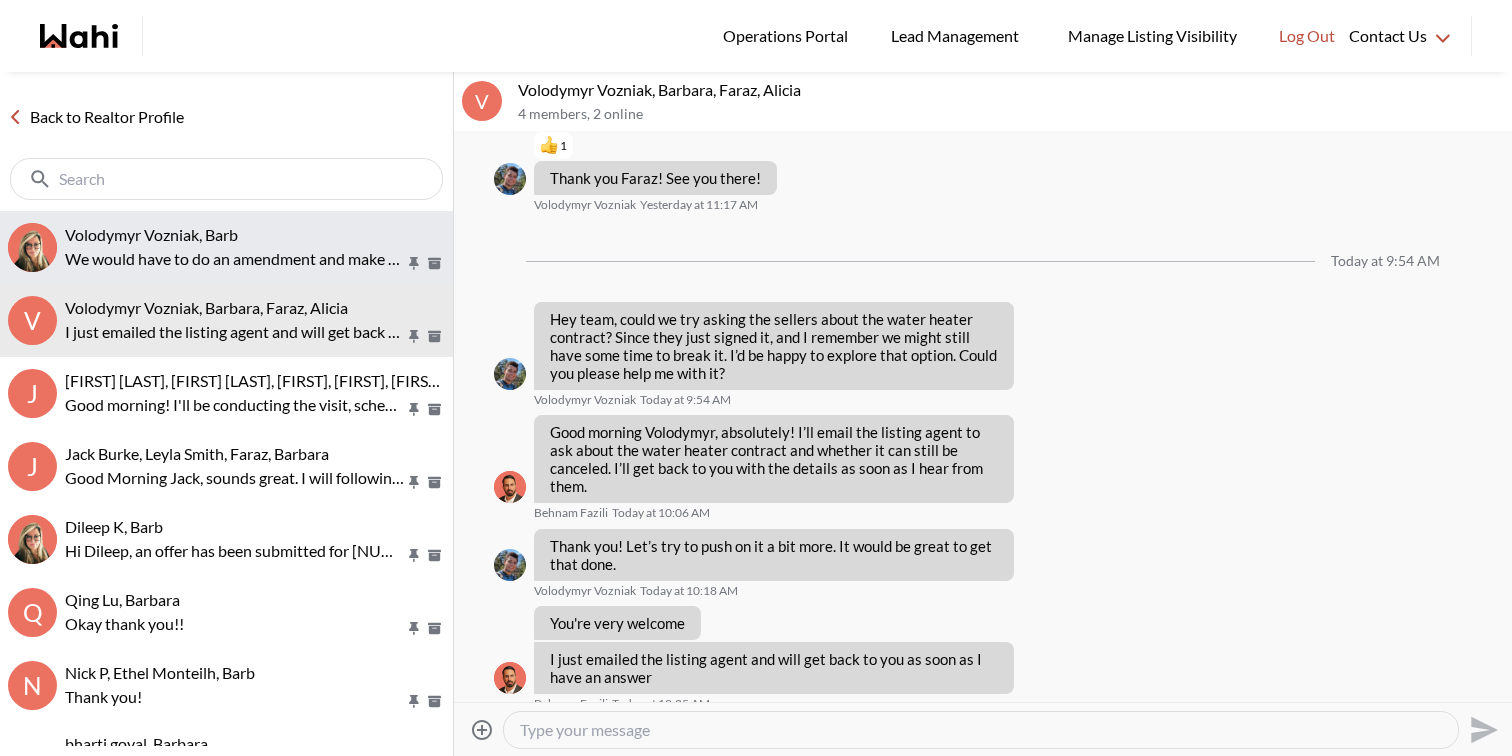 click on "We would have to do an amendment and make sure there is a replacement put in, for which we would be responsible for the install, etc and any payments that exceed what they pay now. Up until closing." at bounding box center [235, 259] 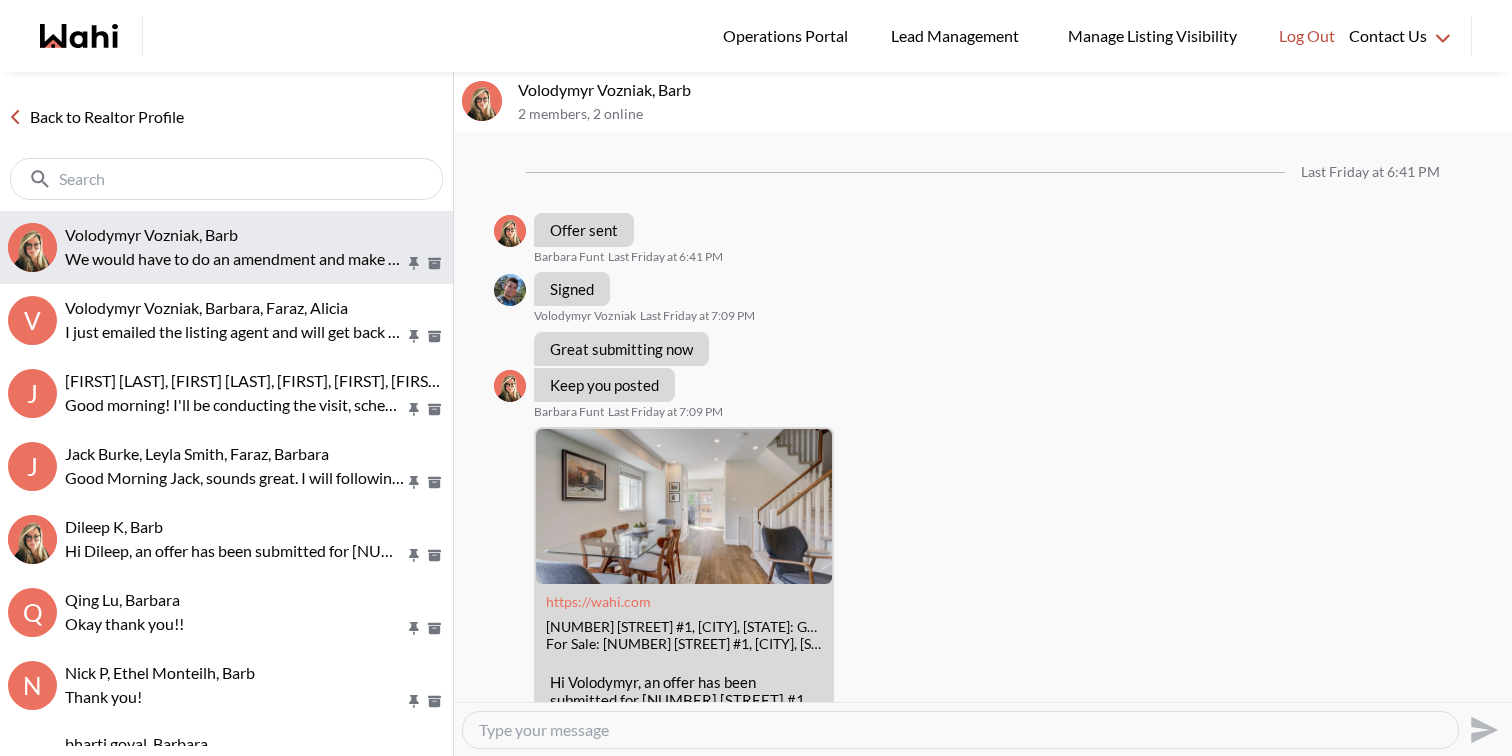 scroll, scrollTop: 2091, scrollLeft: 0, axis: vertical 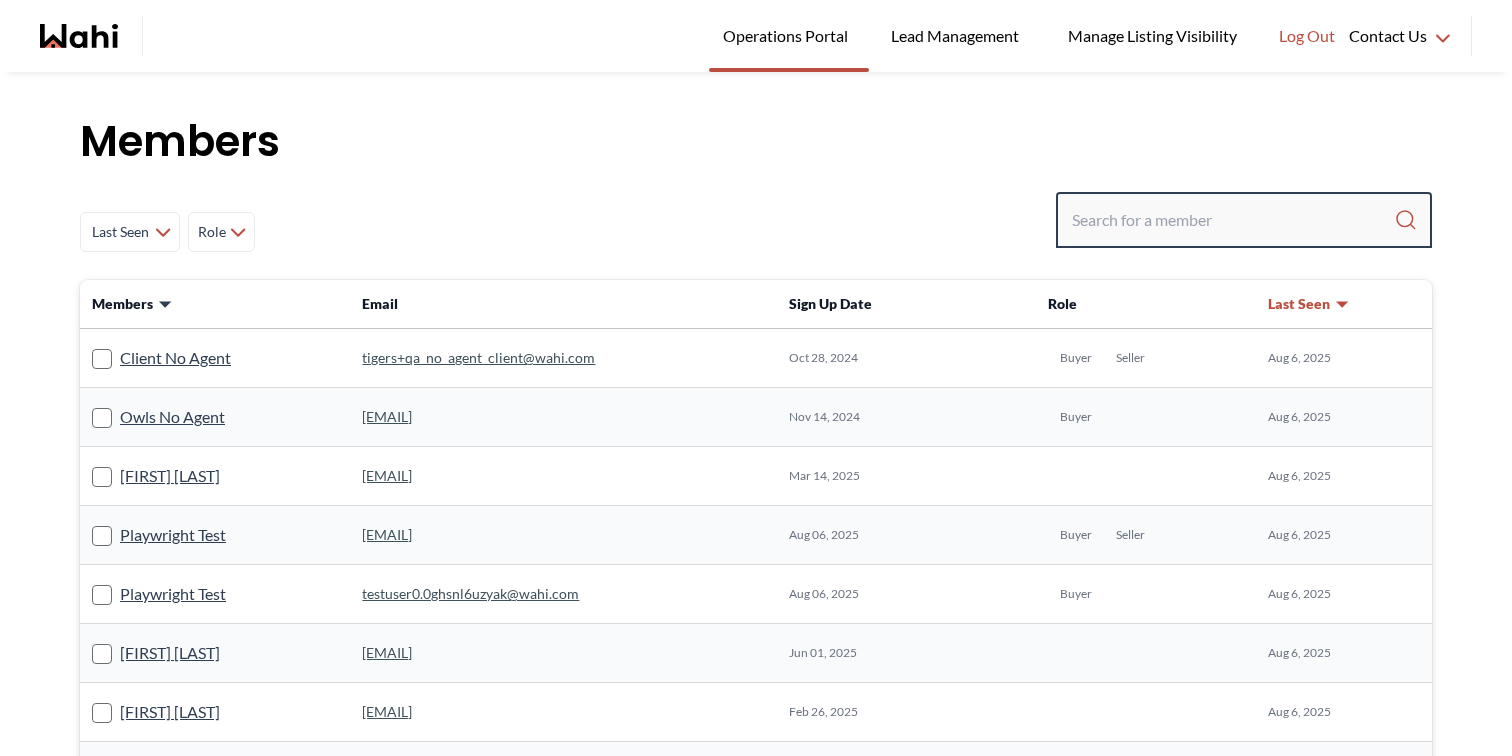 click at bounding box center [1233, 220] 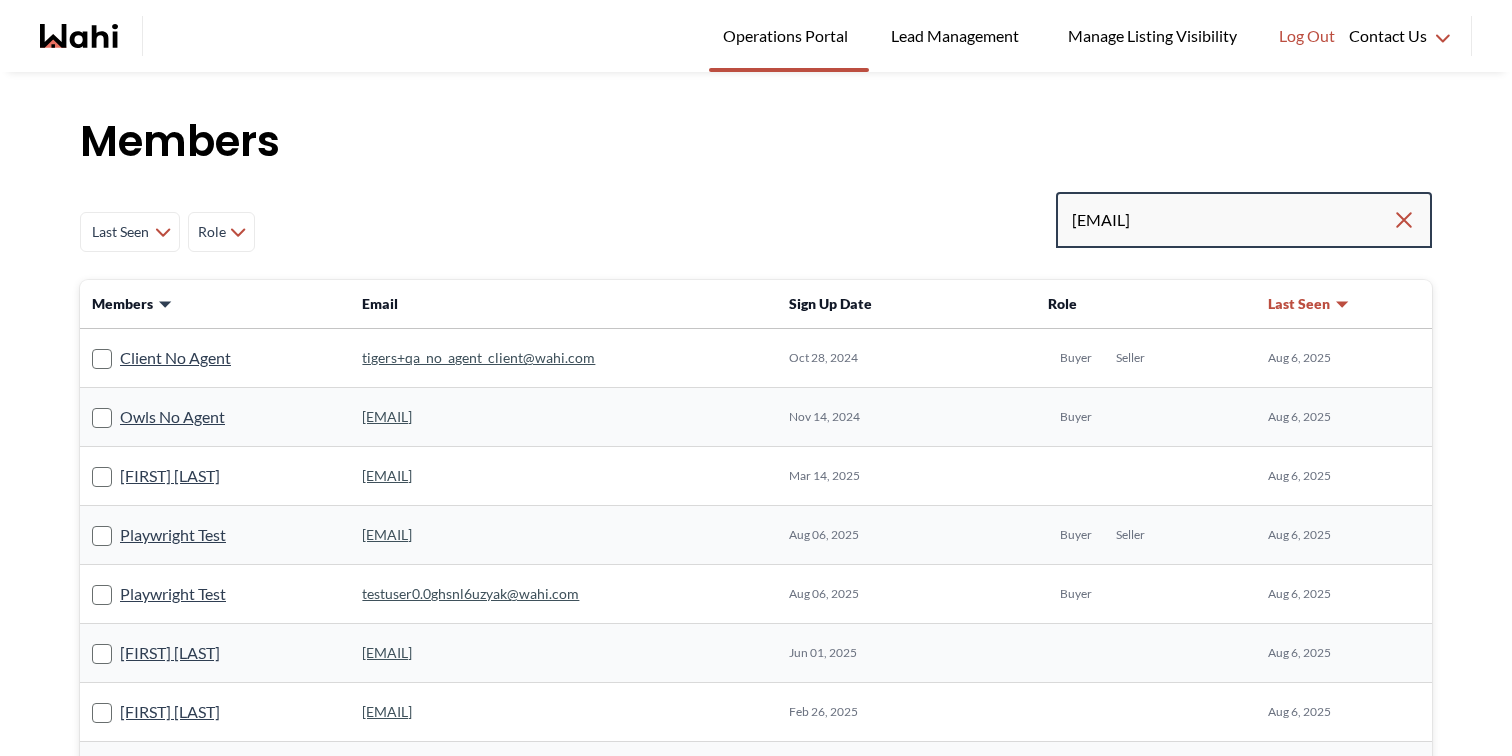 type on "parasararajan18@gmail.com" 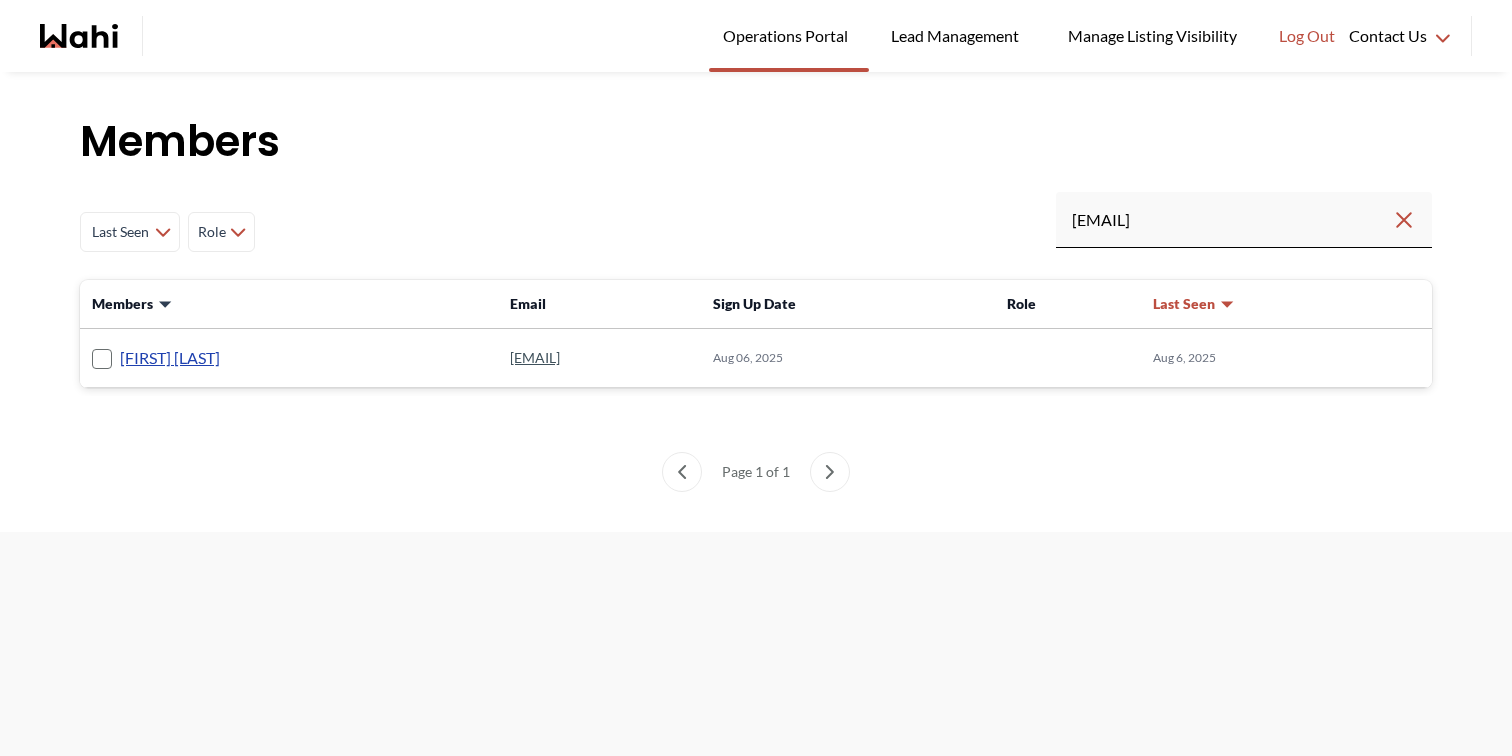 click on "Pruthvi Badri" at bounding box center (170, 358) 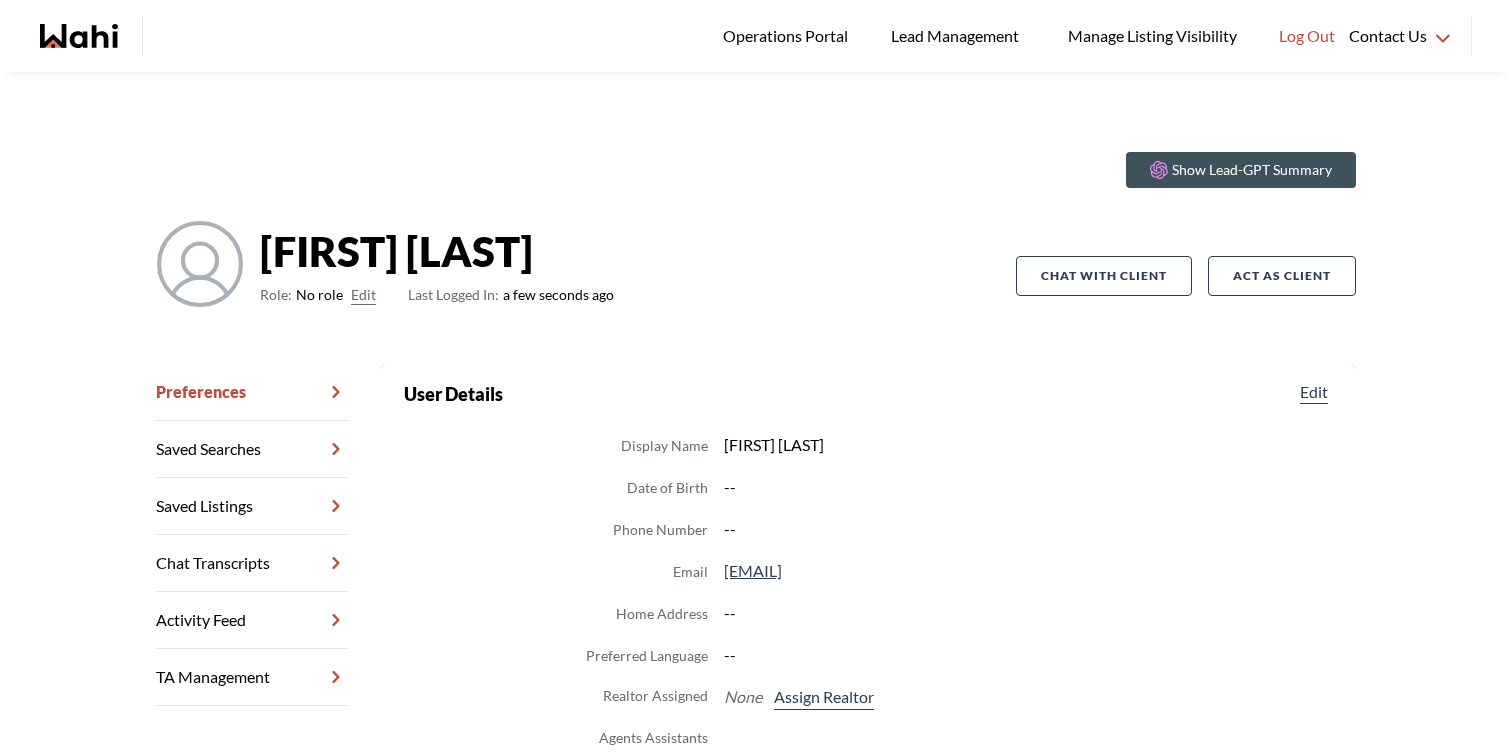 click on "Edit" at bounding box center (363, 295) 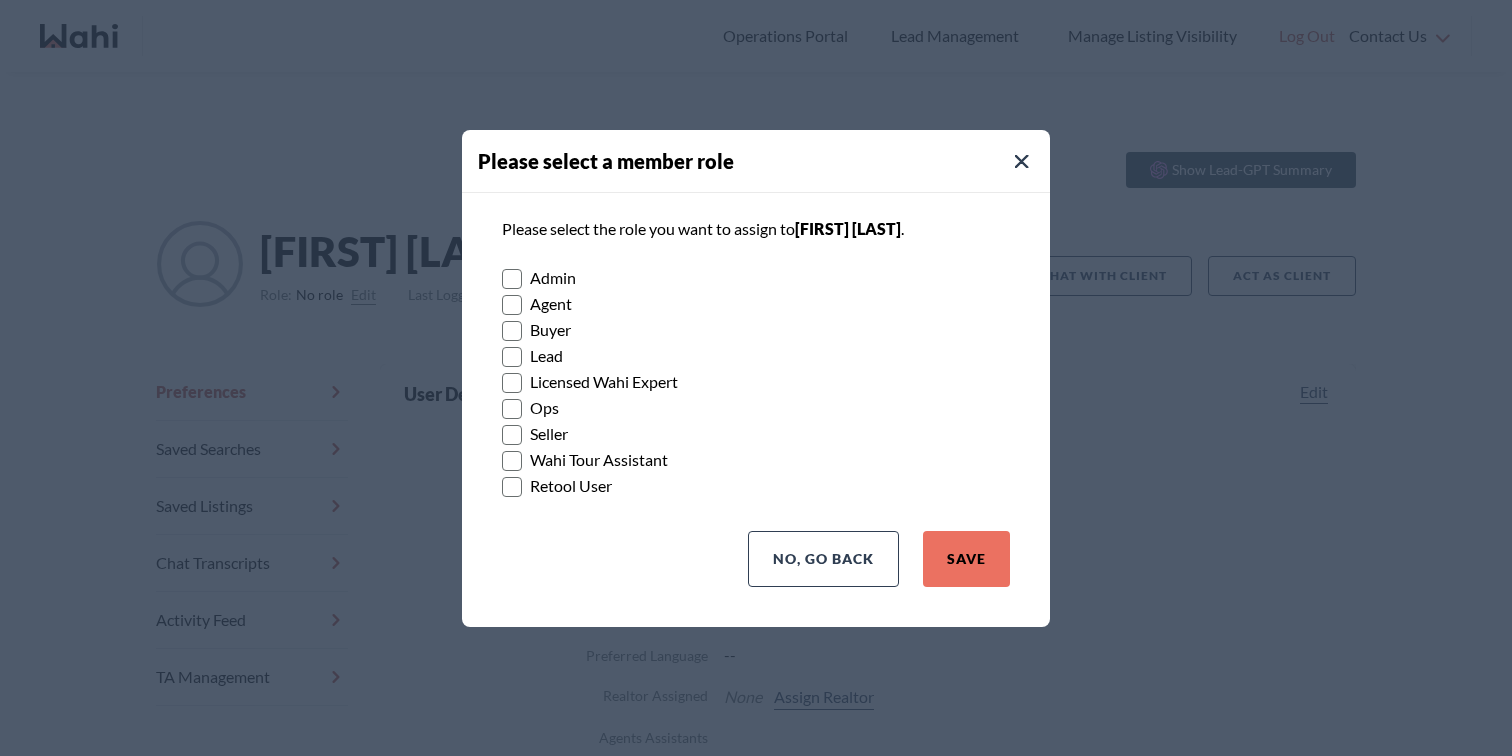 click on "Buyer" at bounding box center [756, 330] 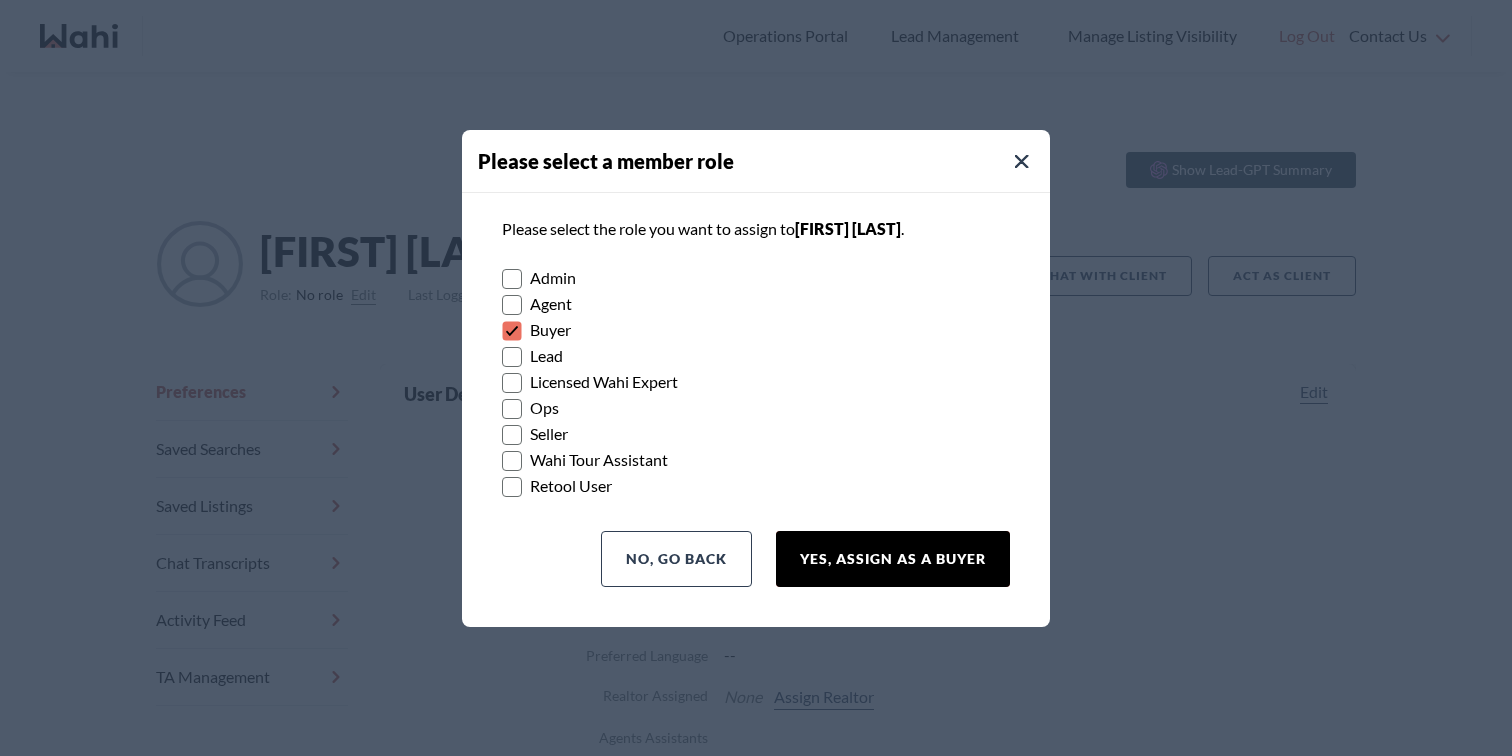 click on "Yes, Assign as a Buyer" at bounding box center [893, 559] 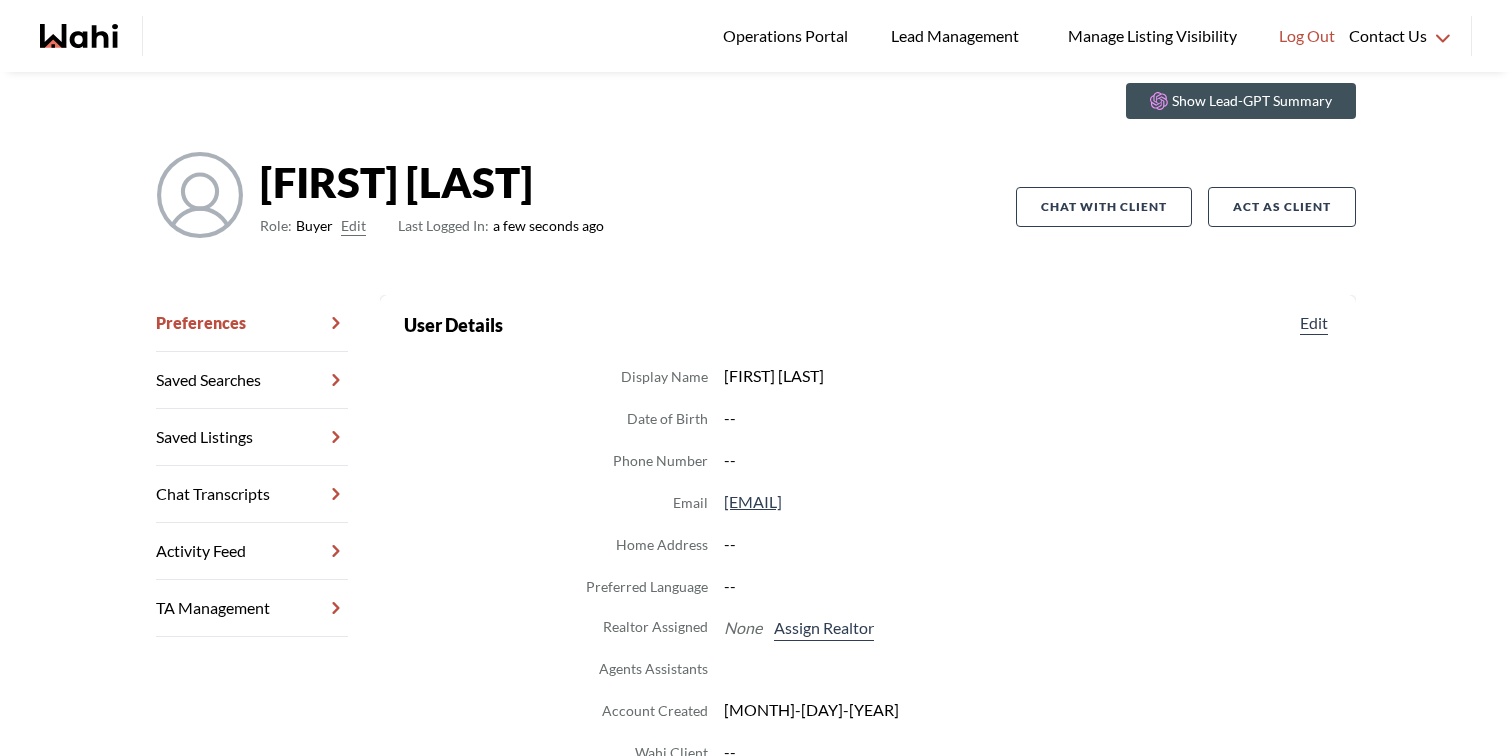 scroll, scrollTop: 80, scrollLeft: 0, axis: vertical 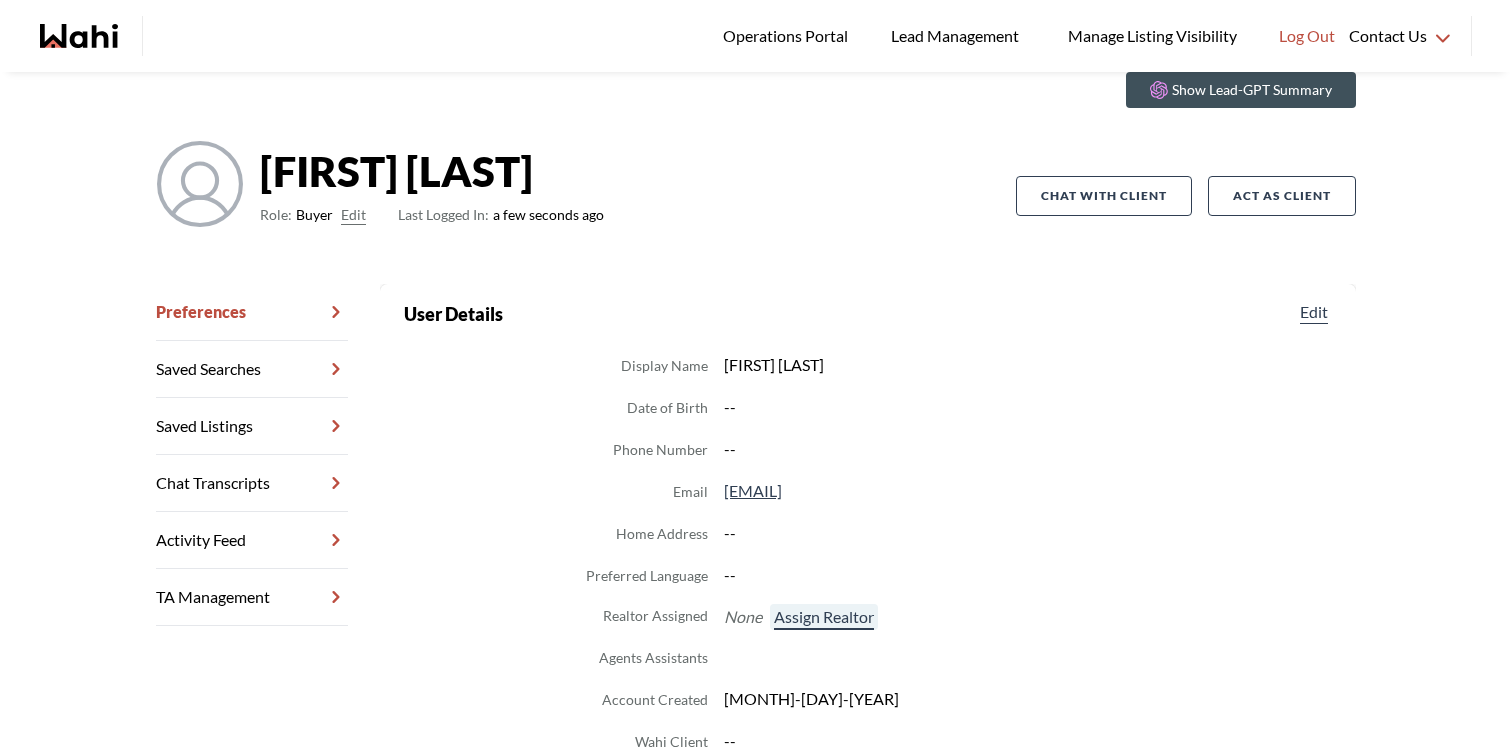 click on "Assign Realtor" at bounding box center (824, 617) 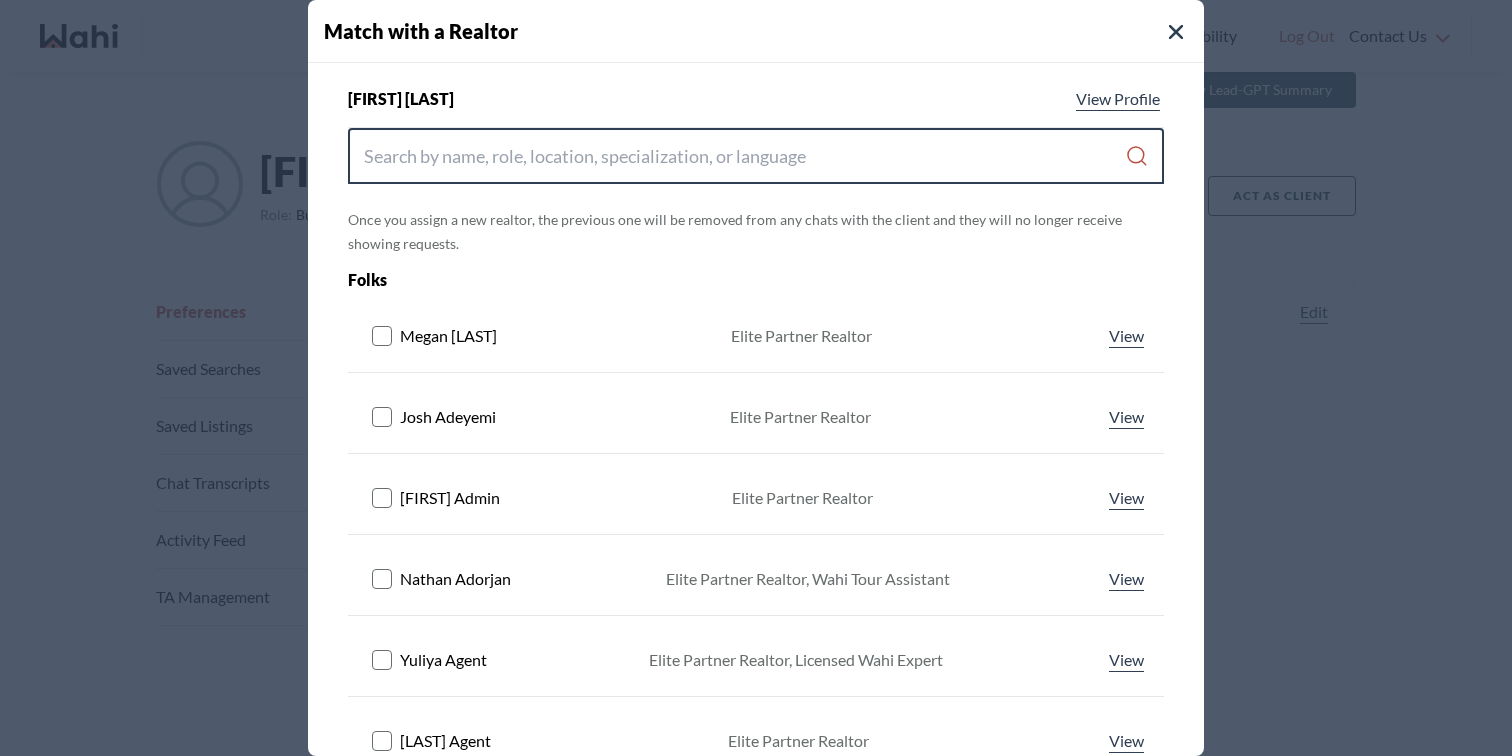 click at bounding box center [744, 156] 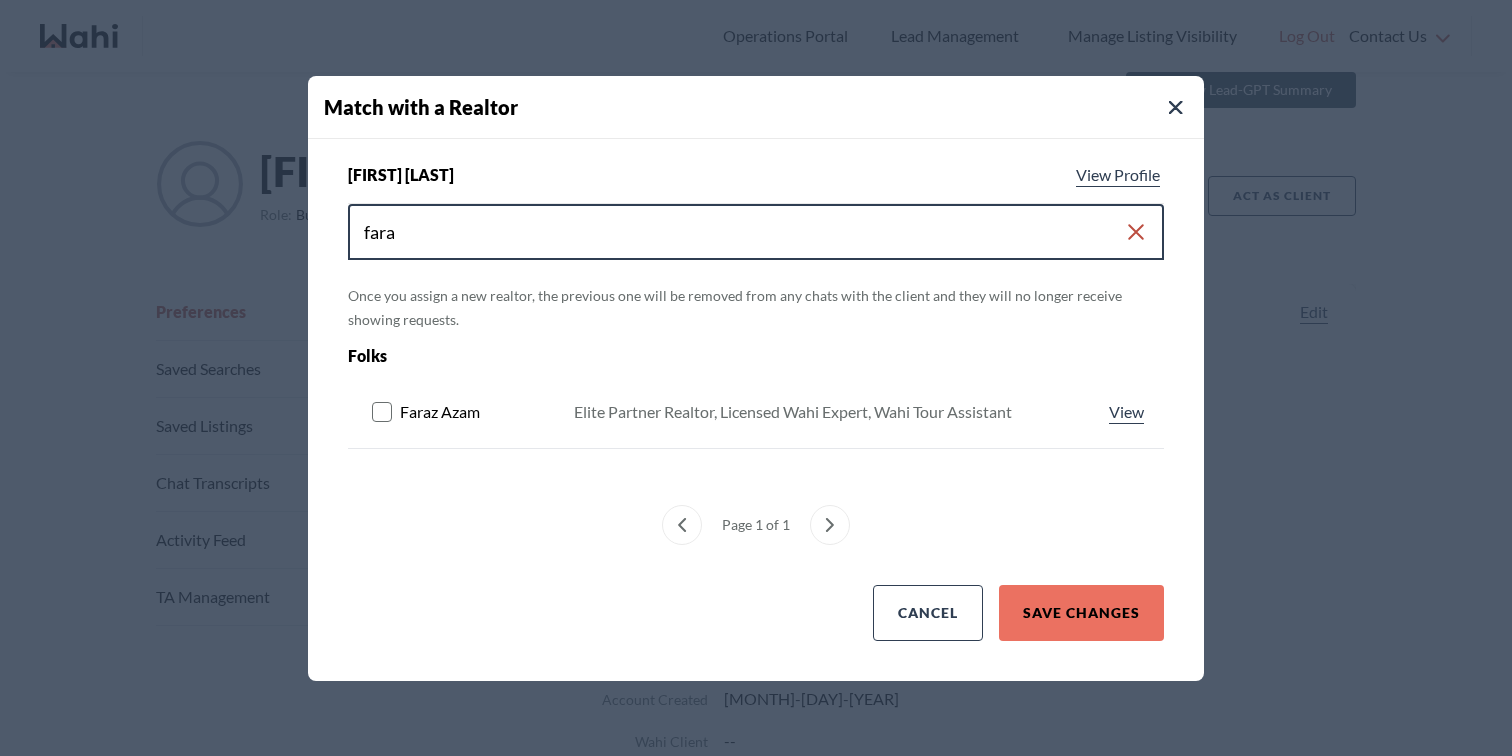 type on "fara" 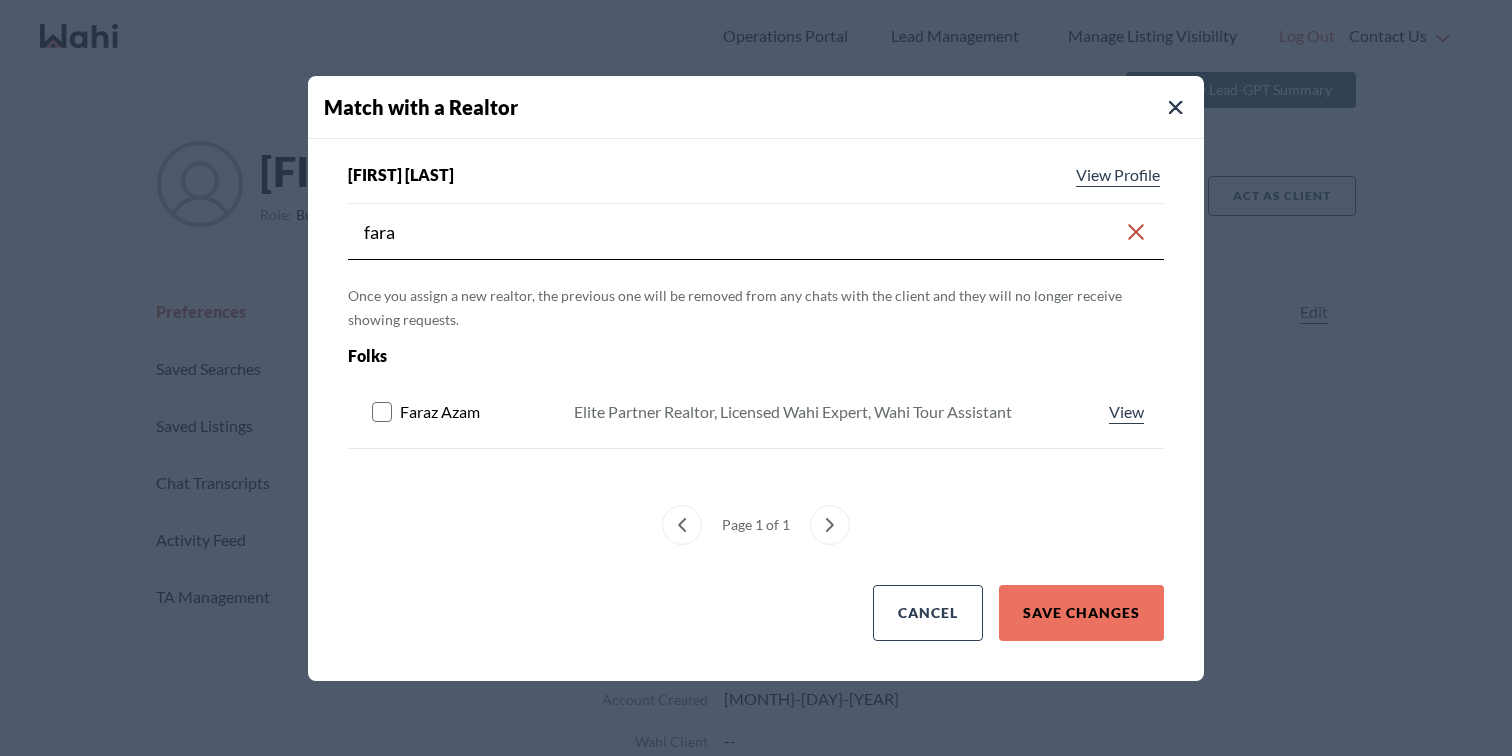 click on "Faraz   Azam  Elite Partner Realtor,  Licensed Wahi Expert,  Wahi Tour Assistant View  Elite Partner Realtor,  Licensed Wahi Expert,  Wahi Tour Assistant" at bounding box center [756, 412] 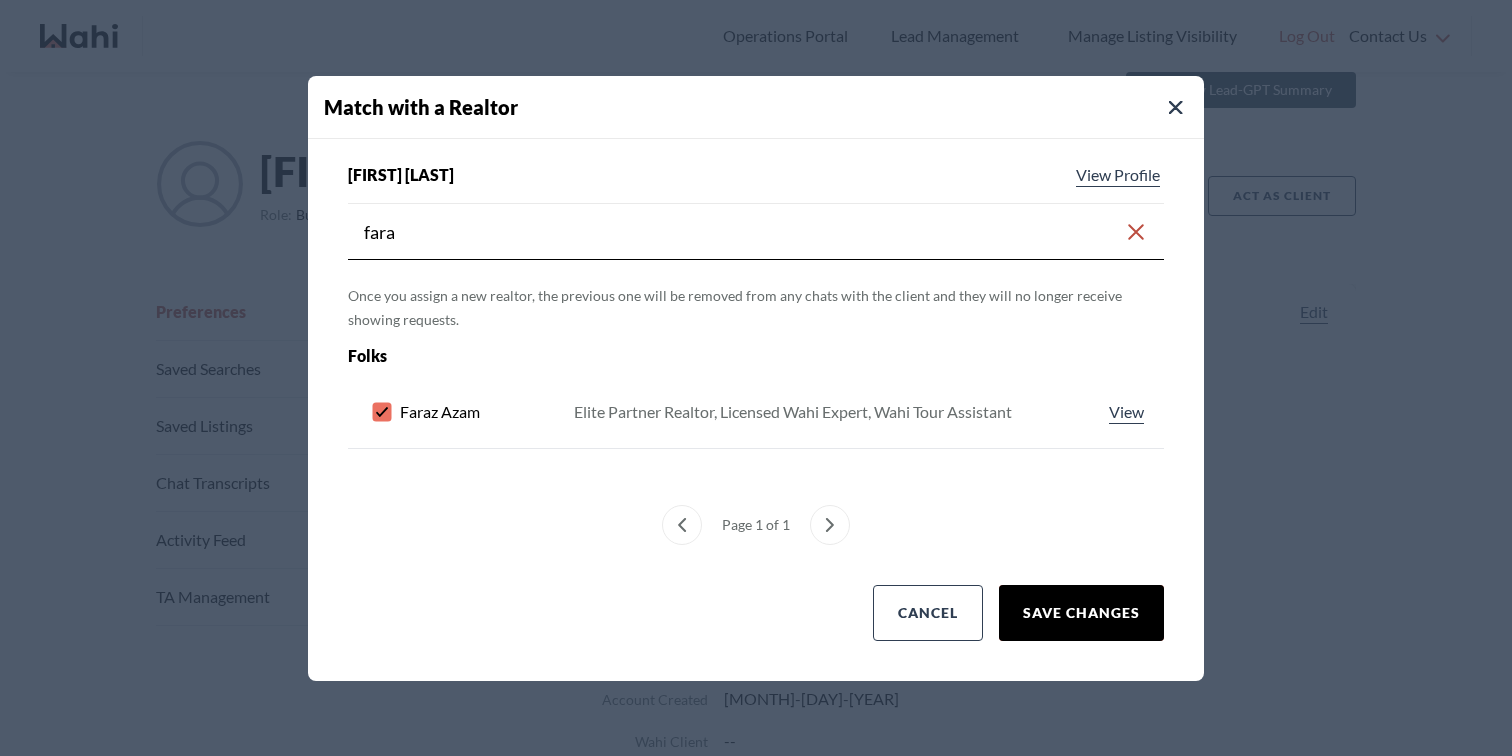 click on "Save Changes" at bounding box center [1081, 613] 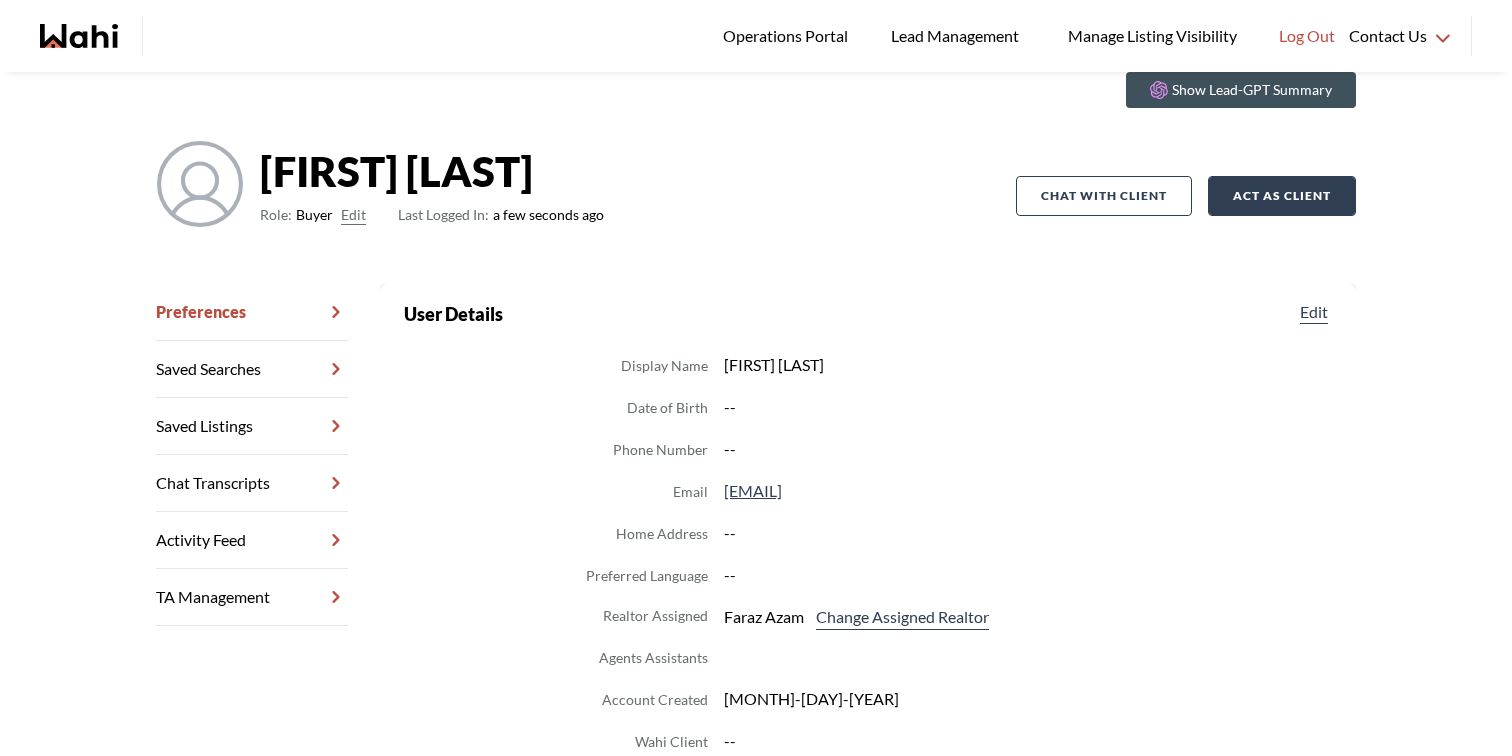click on "Act as Client" at bounding box center (1282, 196) 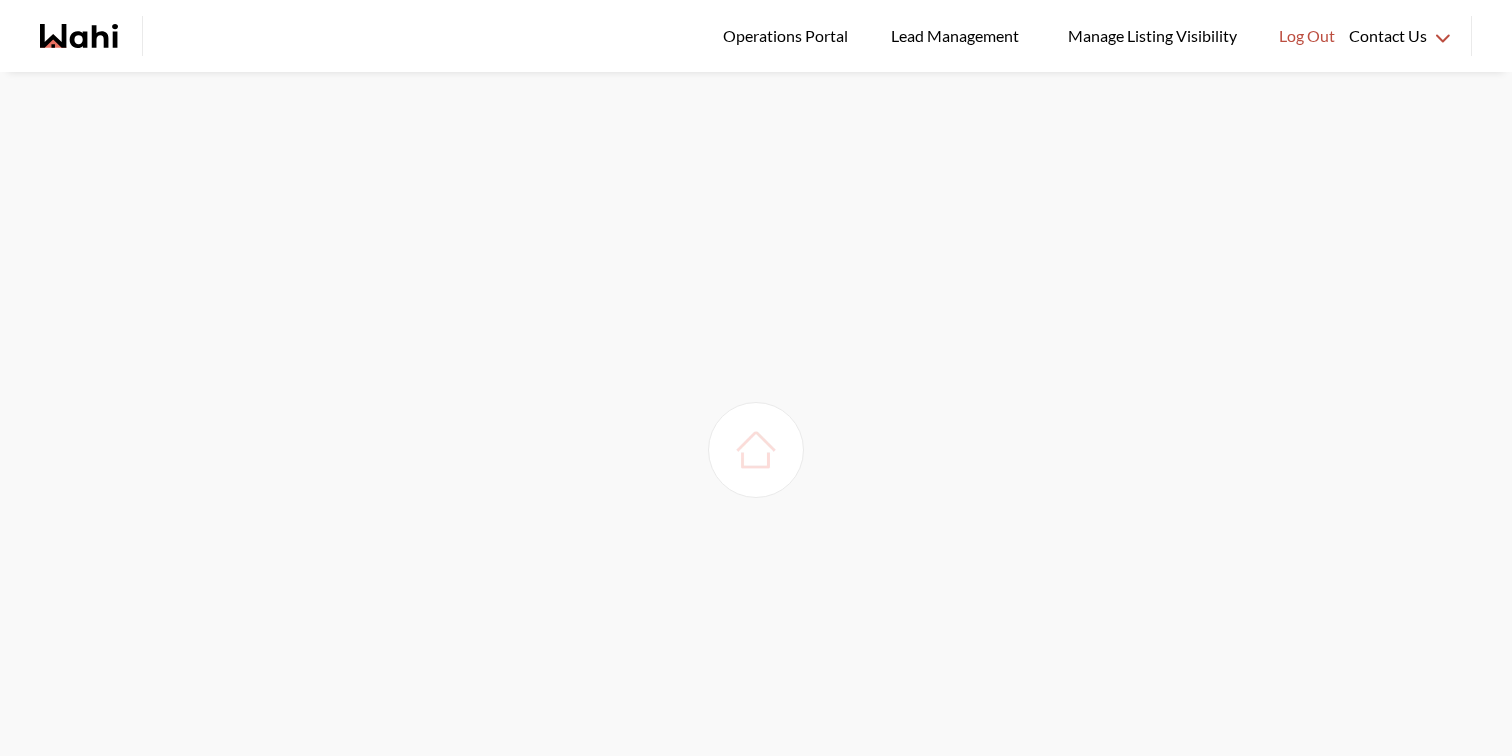 scroll, scrollTop: 0, scrollLeft: 0, axis: both 